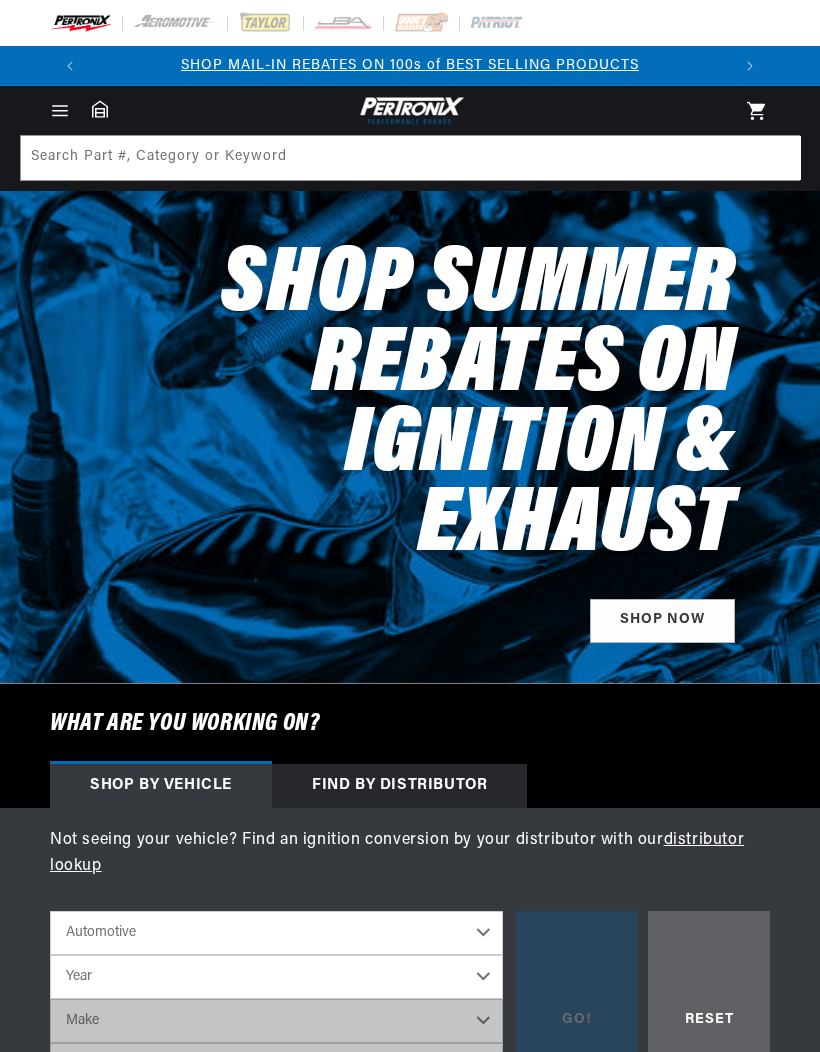 scroll, scrollTop: 0, scrollLeft: 0, axis: both 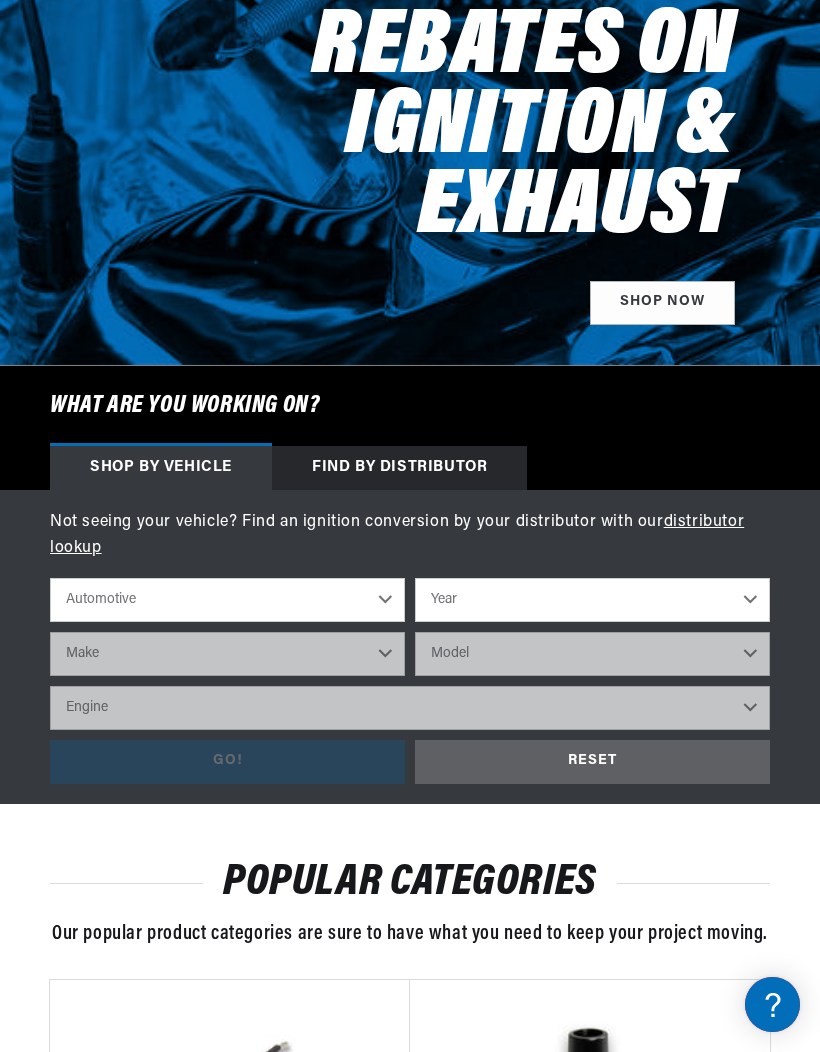 click on "Year
2022
2021
2020
2019
2018
2017
2016
2015
2014
2013
2012
2011
2010
2009
2008
2007
2006
2005
2004
2003
2002
2001
2000
1999
1998
1997
1996
1995
1994
1993
1992
1991
1990
1989
1988
1987
1986 1985" at bounding box center [592, 600] 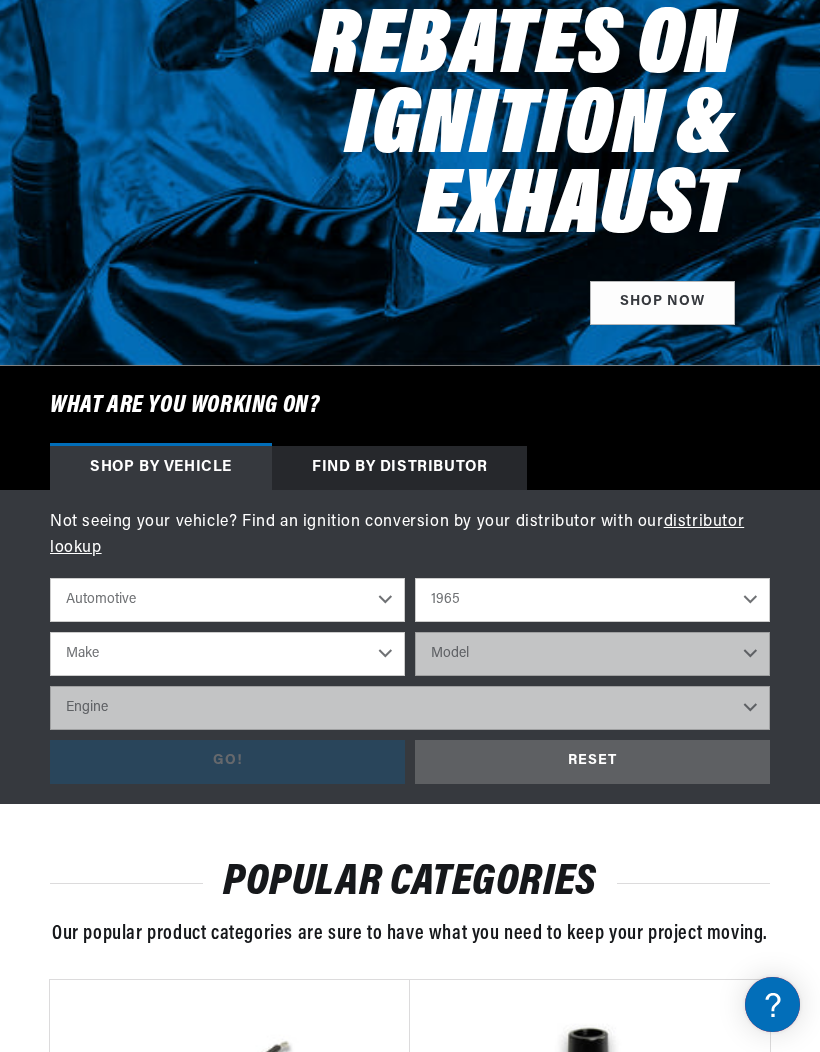 click on "Make
Alfa Romeo
American Motors
Aston Martin
Austin
Austin Healey
Avanti
Bentley
Buick
Cadillac
Checker
Chevrolet
Chrysler
Dodge
Ford
GMC
Gordon-Keeble
IHC Truck
International
Jaguar
Jeep
Lamborghini
Lancia
Lincoln
Lotus
Mercedes-Benz
Mercury
MG
Military Vehicles
Morris
Oldsmobile
Plymouth
Pontiac" at bounding box center [227, 654] 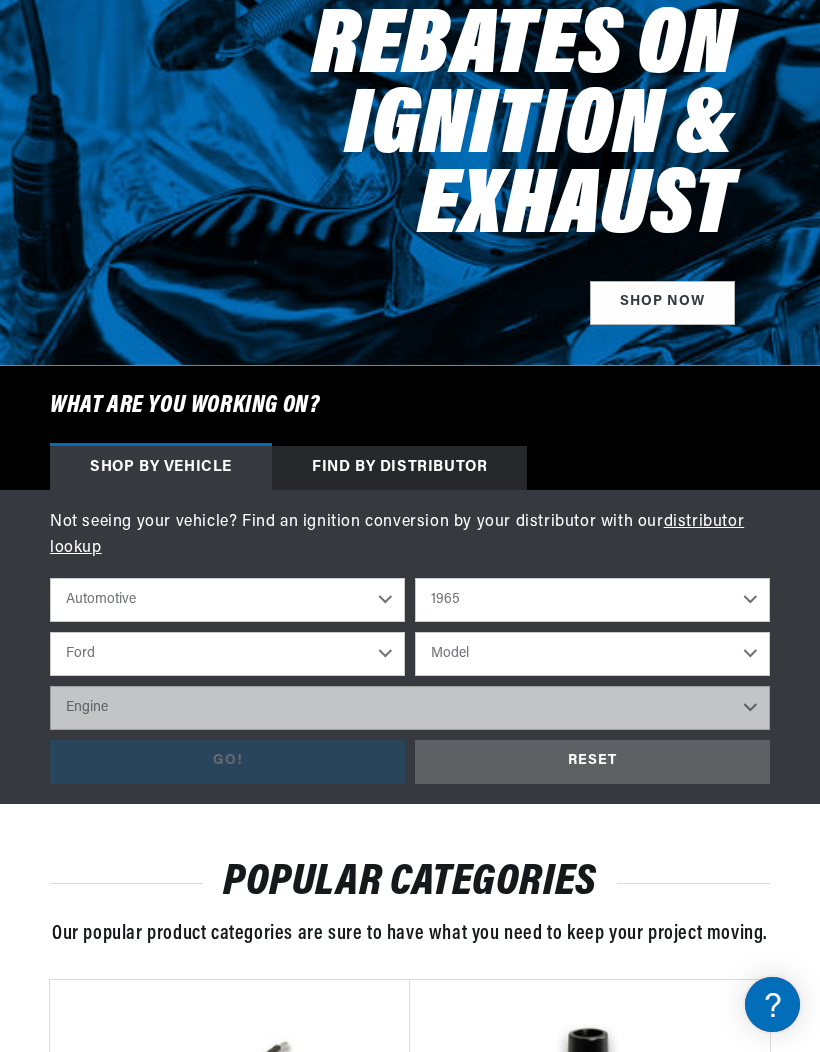 click on "Model
Club Wagon
Country Sedan
Country Squire
Custom
Custom 500
Econoline
F-100
F-250
F-350
Fairlane
Falcon
Falcon Sedan Delivery
Galaxie
Galaxie 500
LTD
Mustang
P-100
Ranch Wagon
Ranchero
Thunderbird" at bounding box center (592, 654) 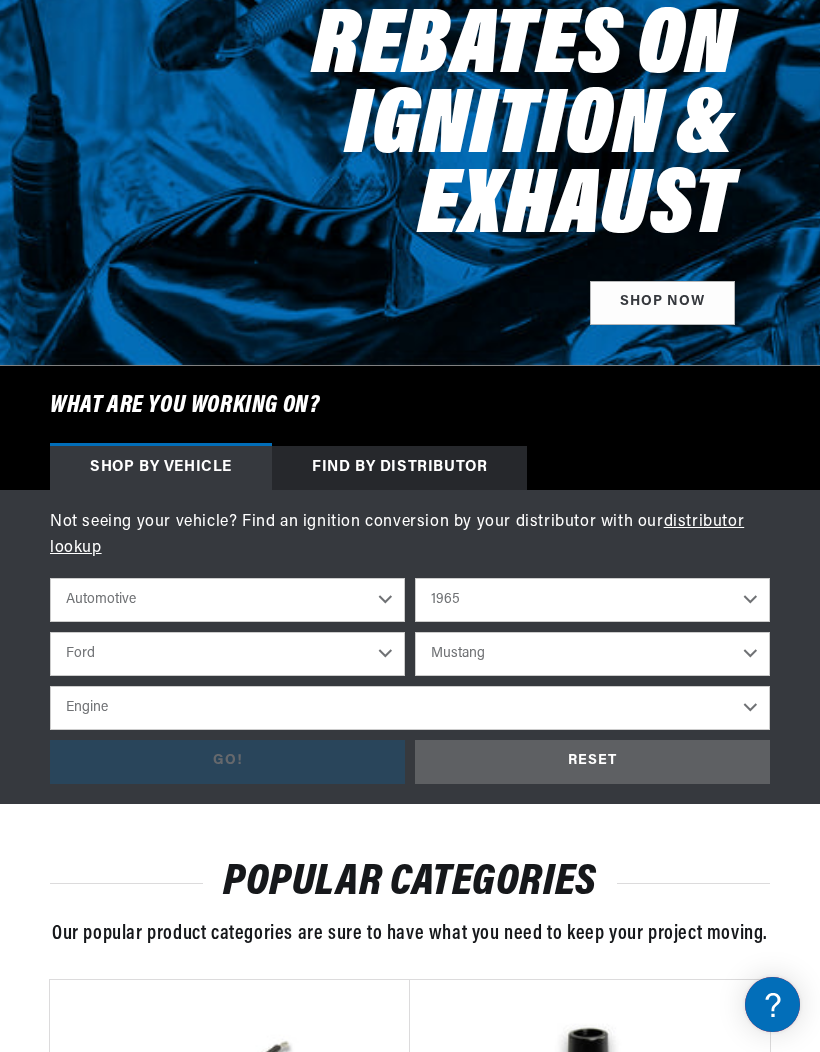 click on "Engine
4.1L
170cid / 2.8L
200cid / 3.3L
260cid / 4.3L
289cid / 4.7L
302cid / 5.0L
351W
352cid / 5.8L
390cid / 6.4L
427cid / 7.0L
428cid / 7.0L" at bounding box center (410, 708) 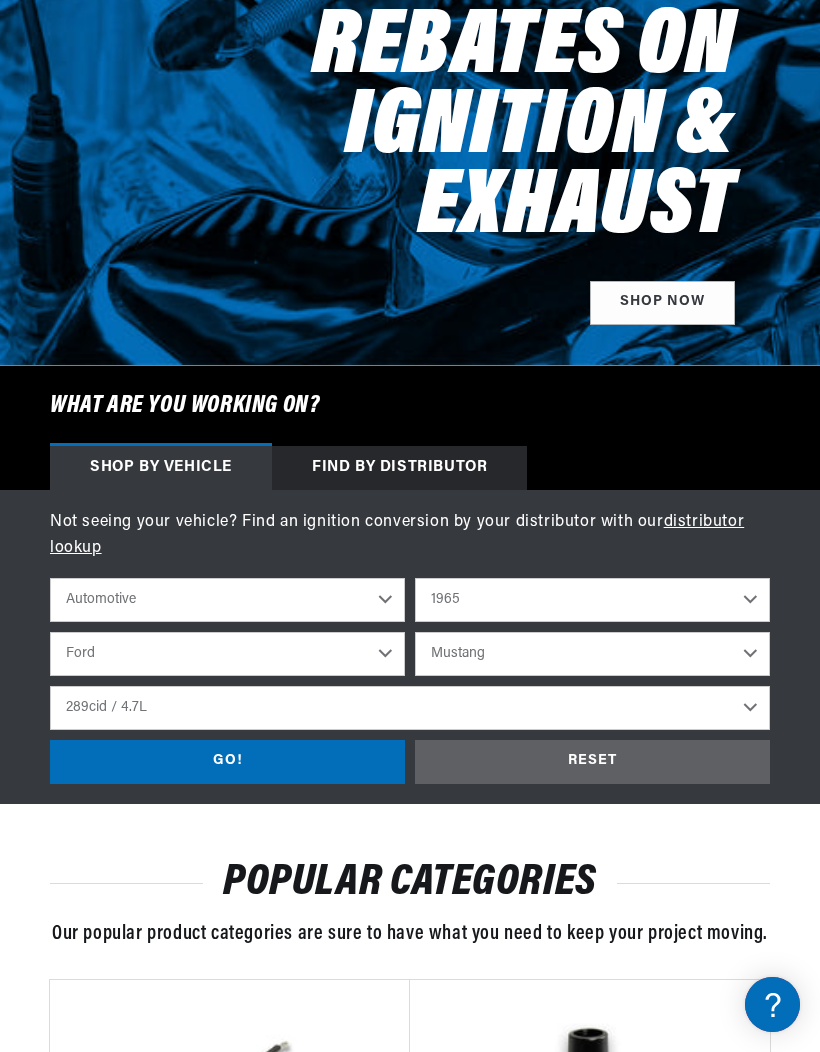 scroll, scrollTop: 0, scrollLeft: 640, axis: horizontal 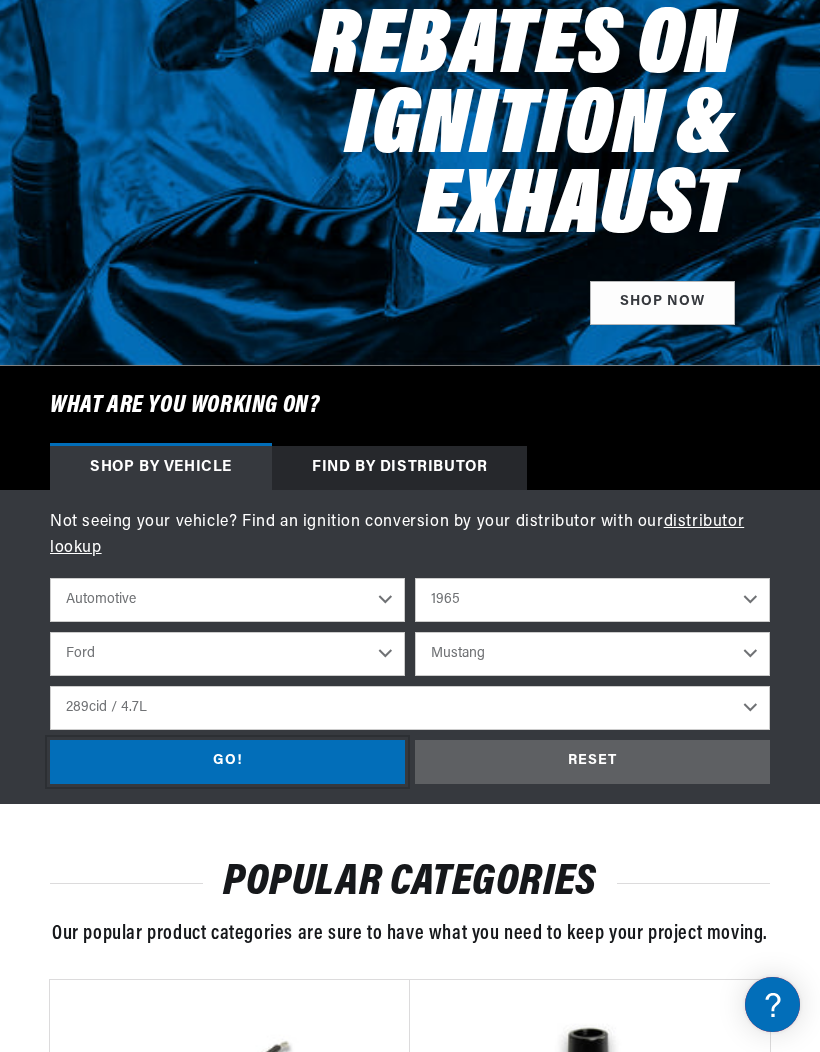 click on "GO!" at bounding box center (227, 762) 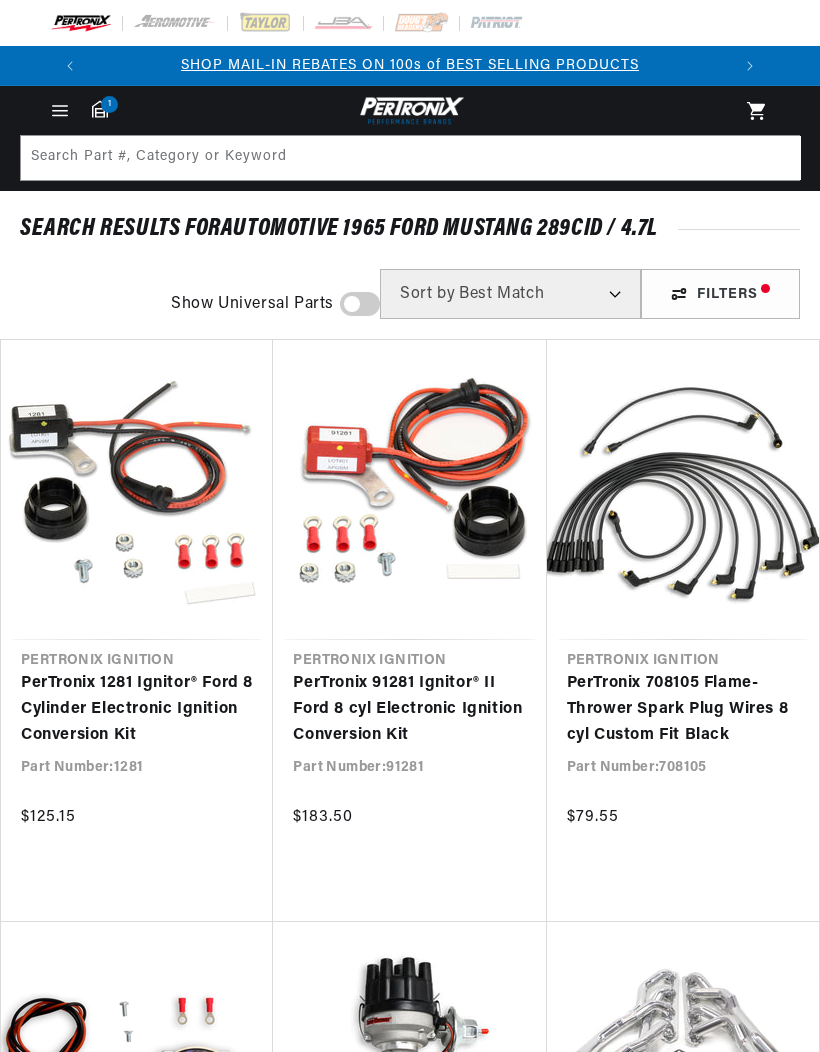 scroll, scrollTop: 0, scrollLeft: 0, axis: both 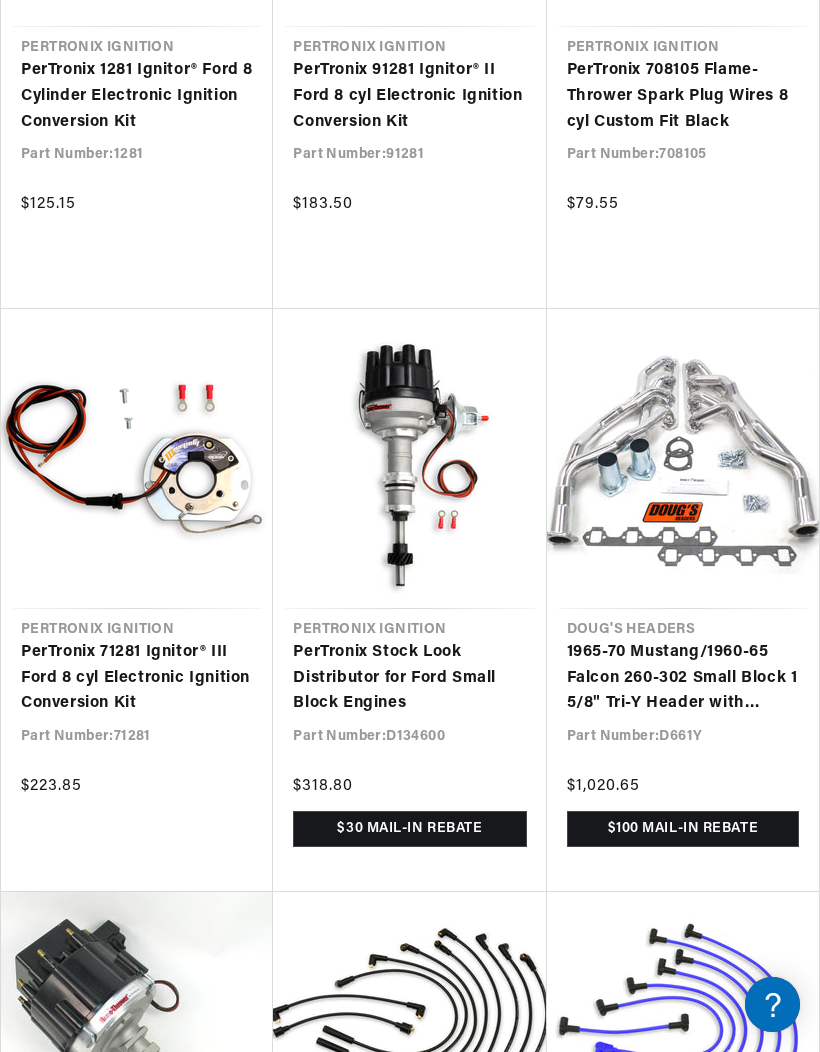 click on "PerTronix Stock Look Distributor for Ford Small Block Engines" at bounding box center [409, 678] 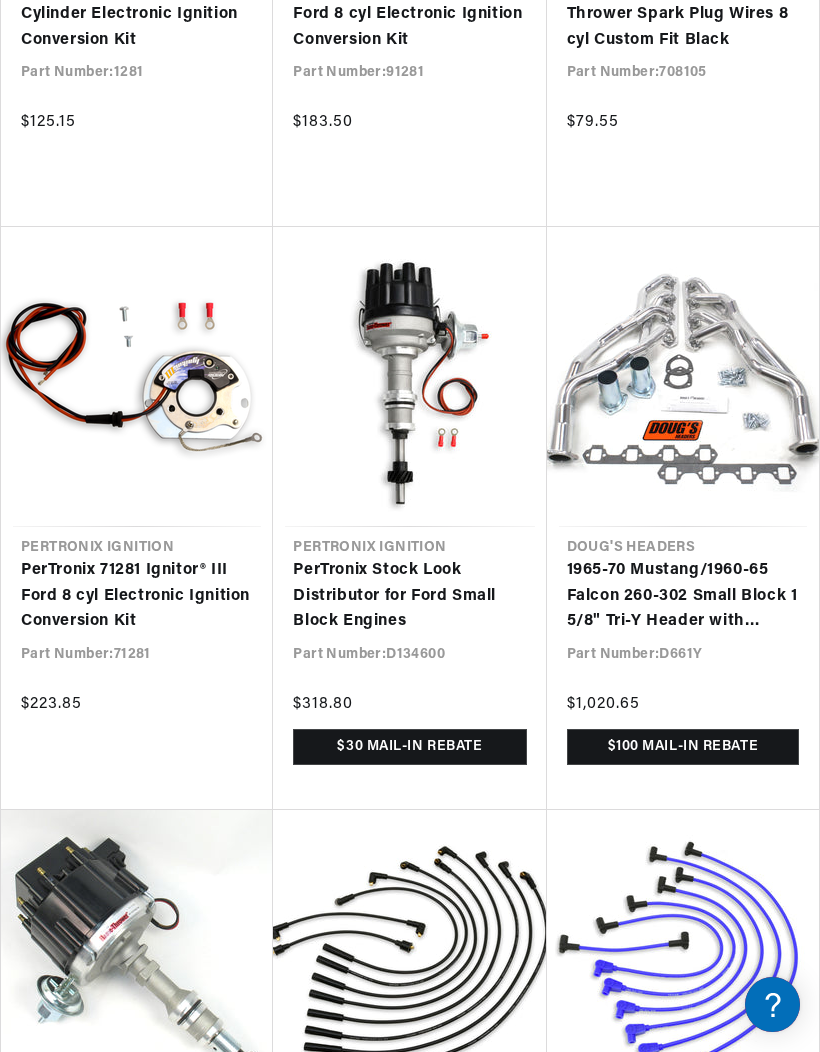 scroll, scrollTop: 0, scrollLeft: 0, axis: both 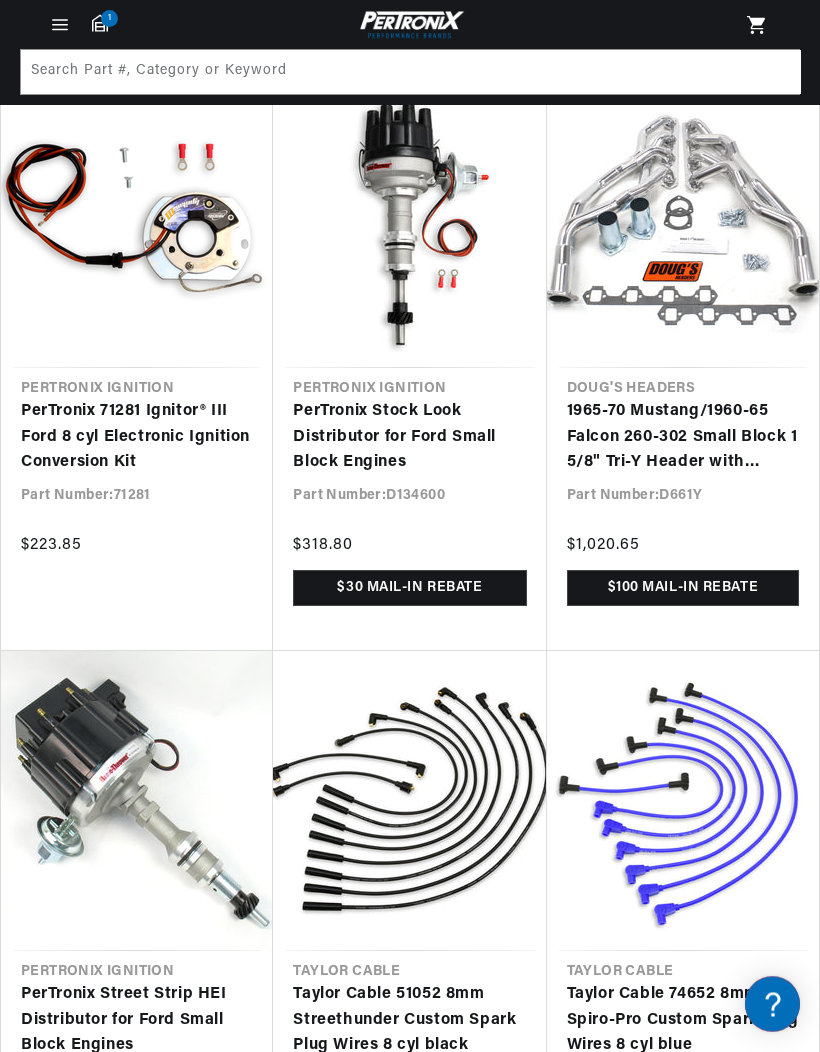 click on "PerTronix Stock Look Distributor for Ford Small Block Engines" at bounding box center [409, 438] 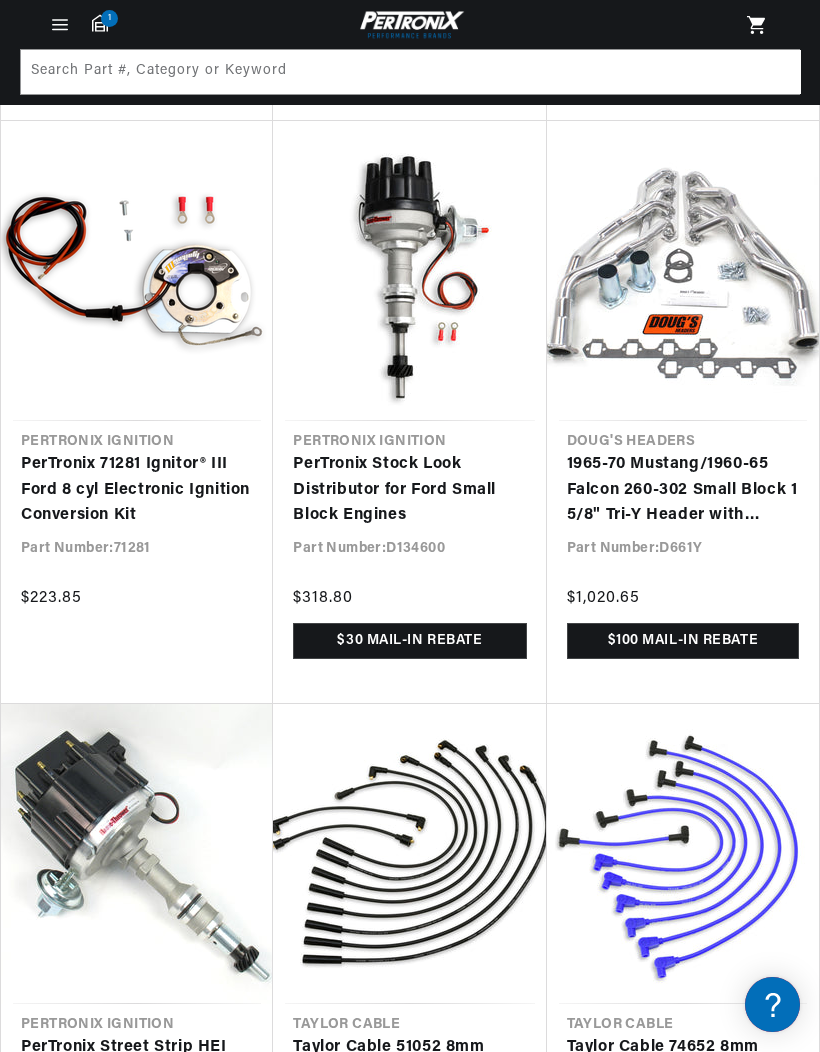 scroll, scrollTop: 721, scrollLeft: 0, axis: vertical 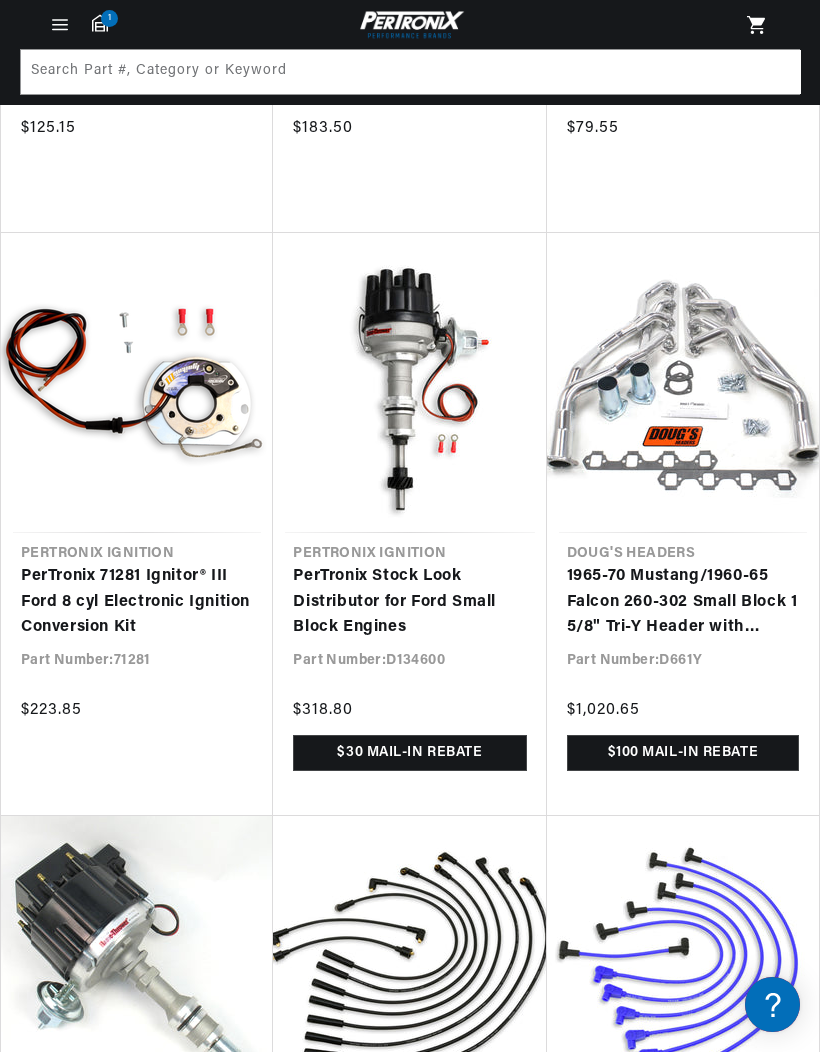 click on "PerTronix Stock Look Distributor for Ford Small Block Engines" at bounding box center [409, 602] 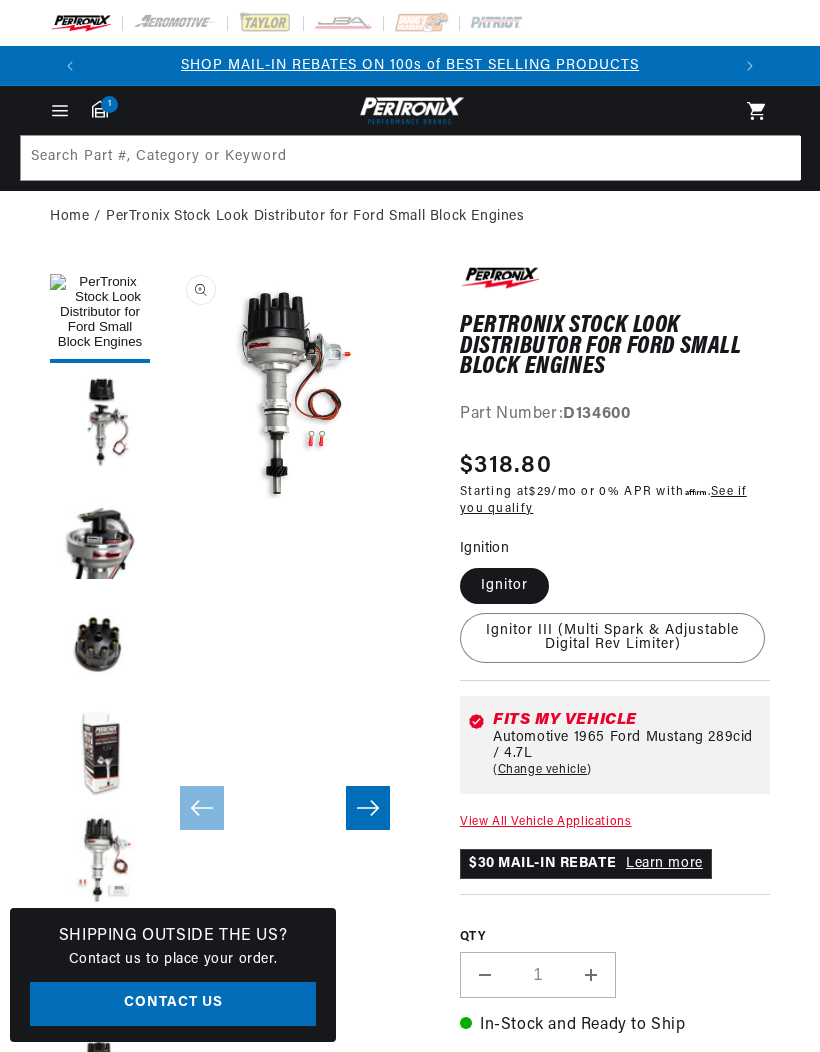 scroll, scrollTop: 0, scrollLeft: 0, axis: both 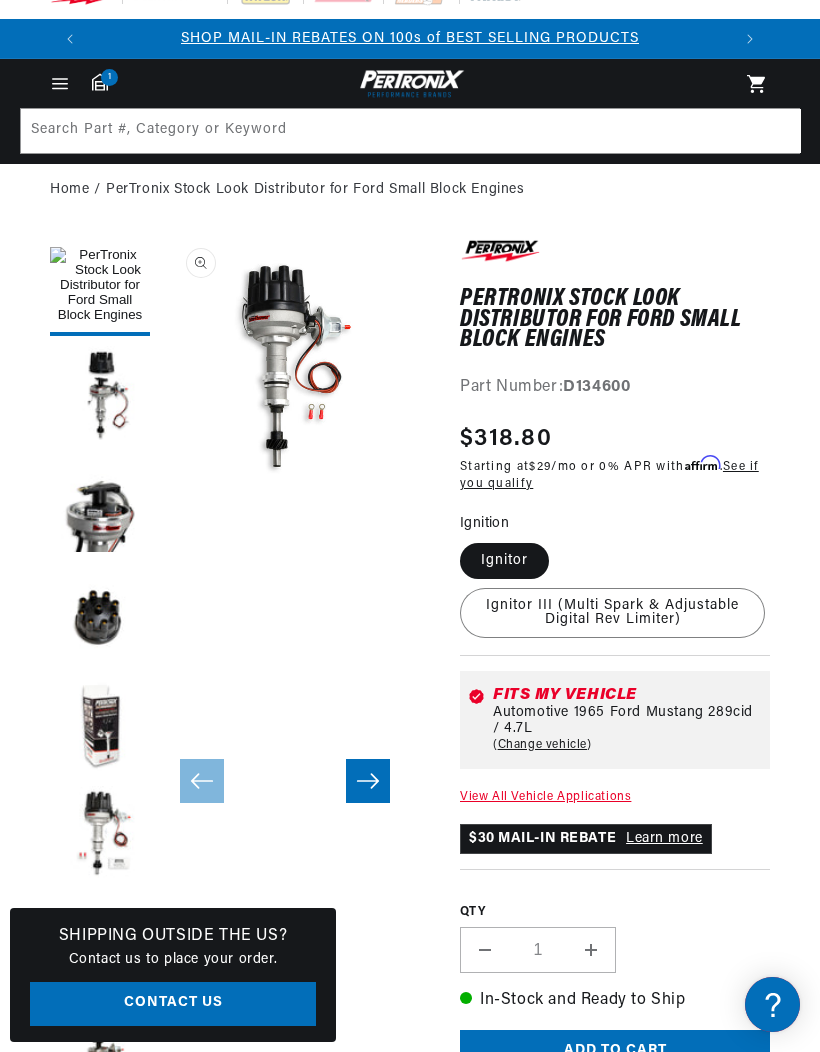 click at bounding box center (100, 506) 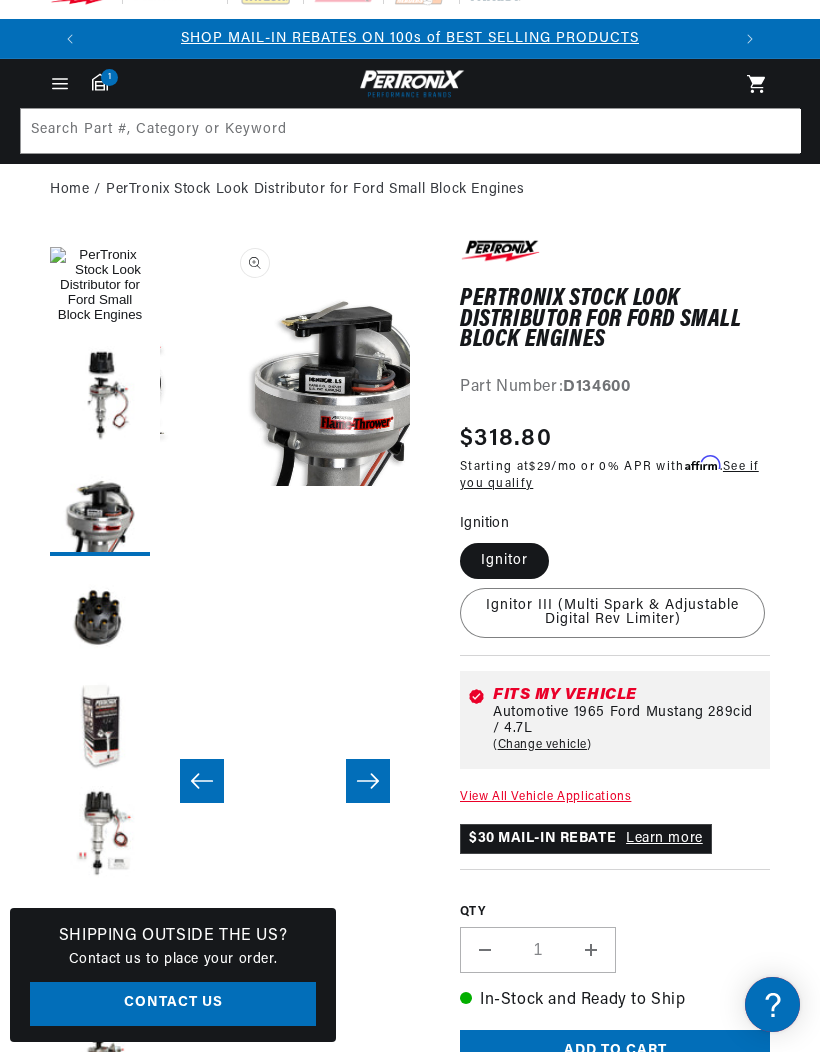 scroll, scrollTop: 0, scrollLeft: 500, axis: horizontal 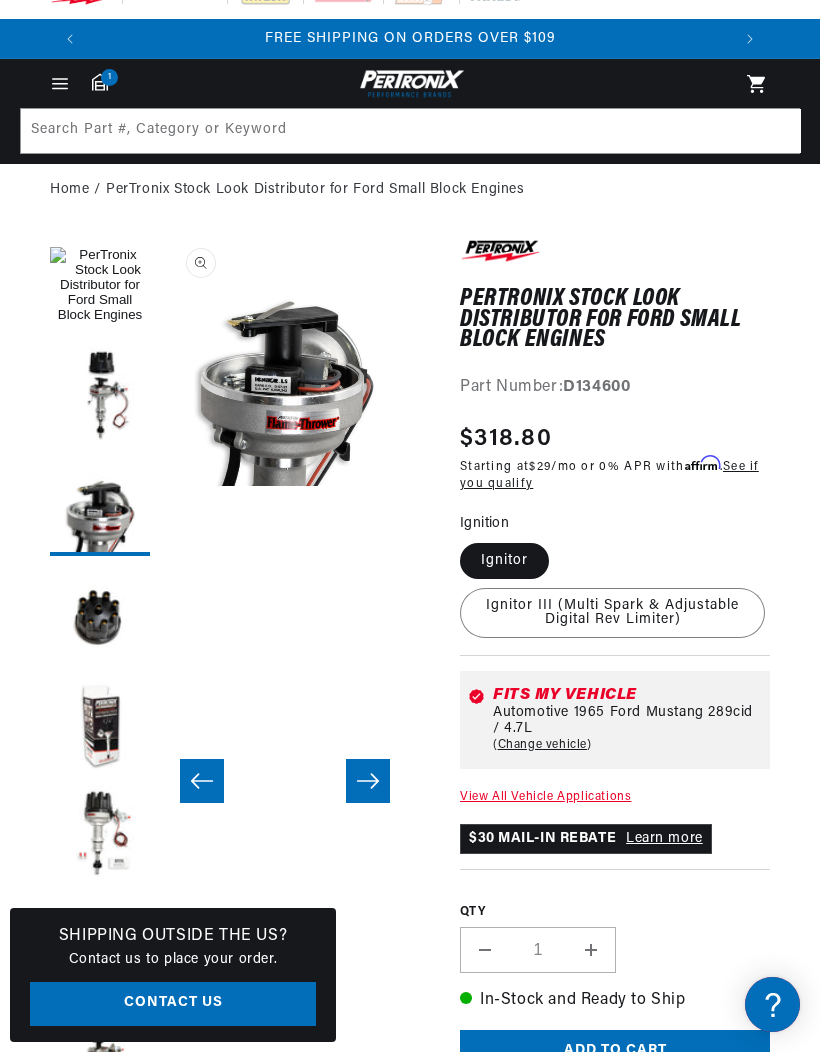 click at bounding box center [100, 396] 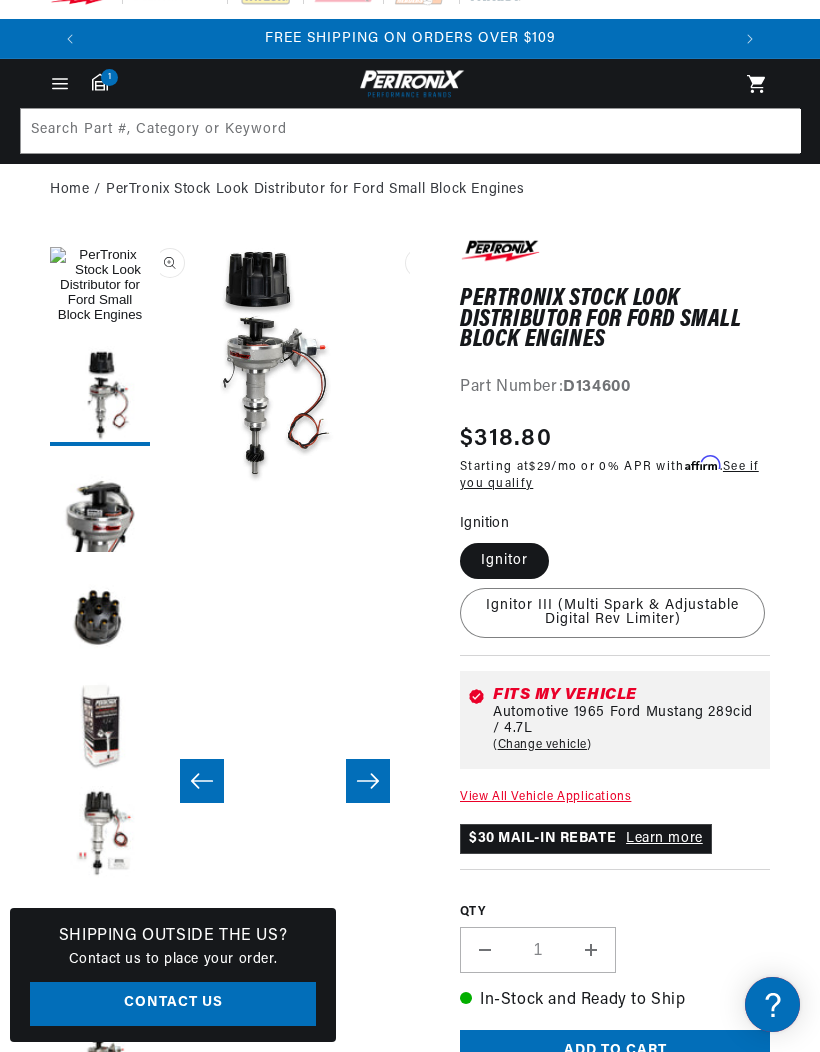 scroll, scrollTop: 0, scrollLeft: 250, axis: horizontal 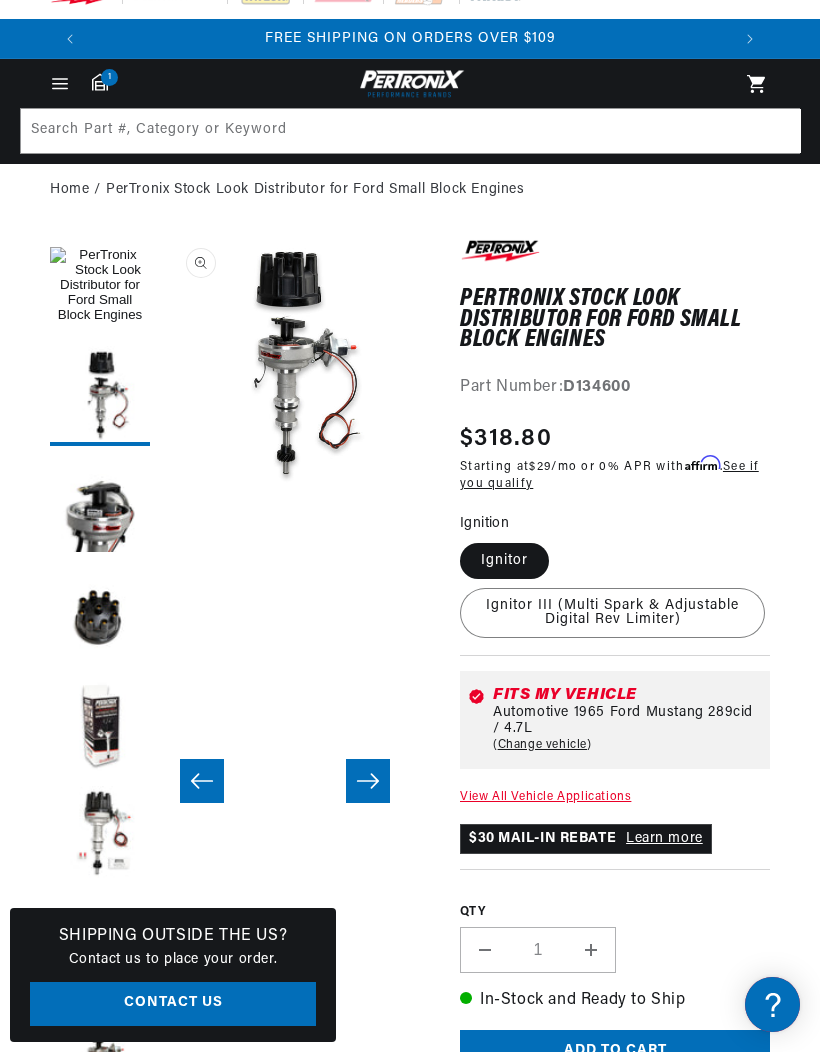 click at bounding box center (100, 286) 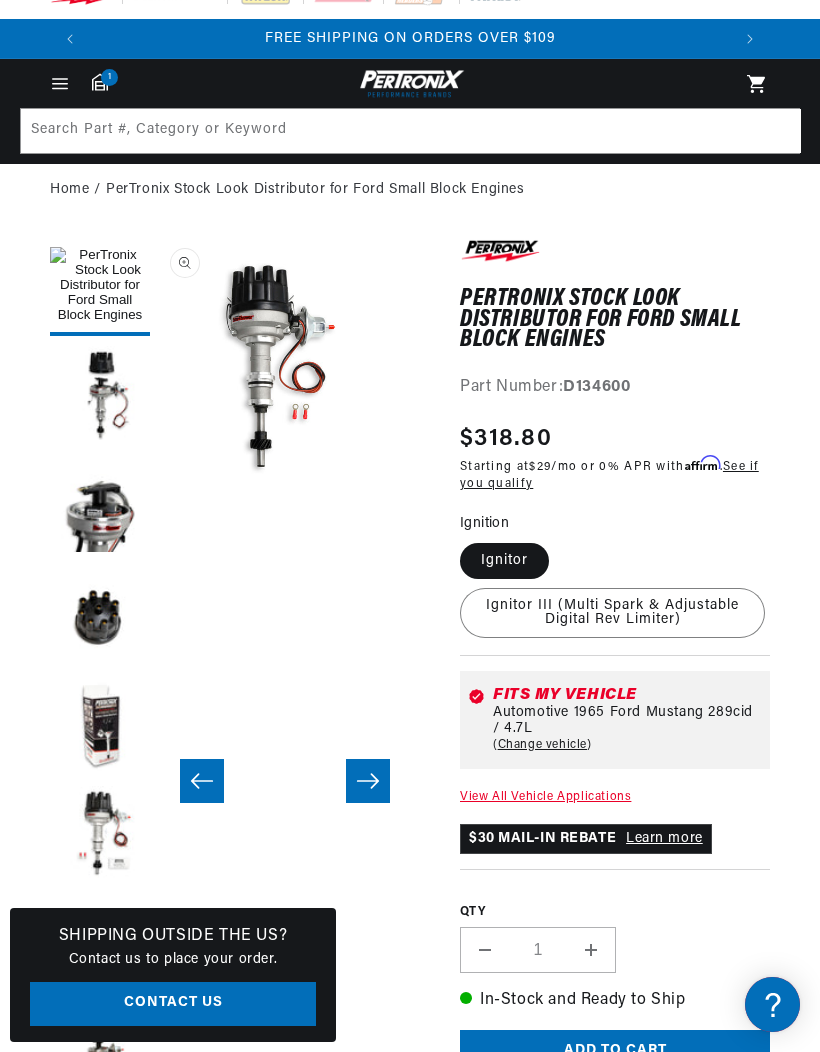 scroll, scrollTop: 0, scrollLeft: 0, axis: both 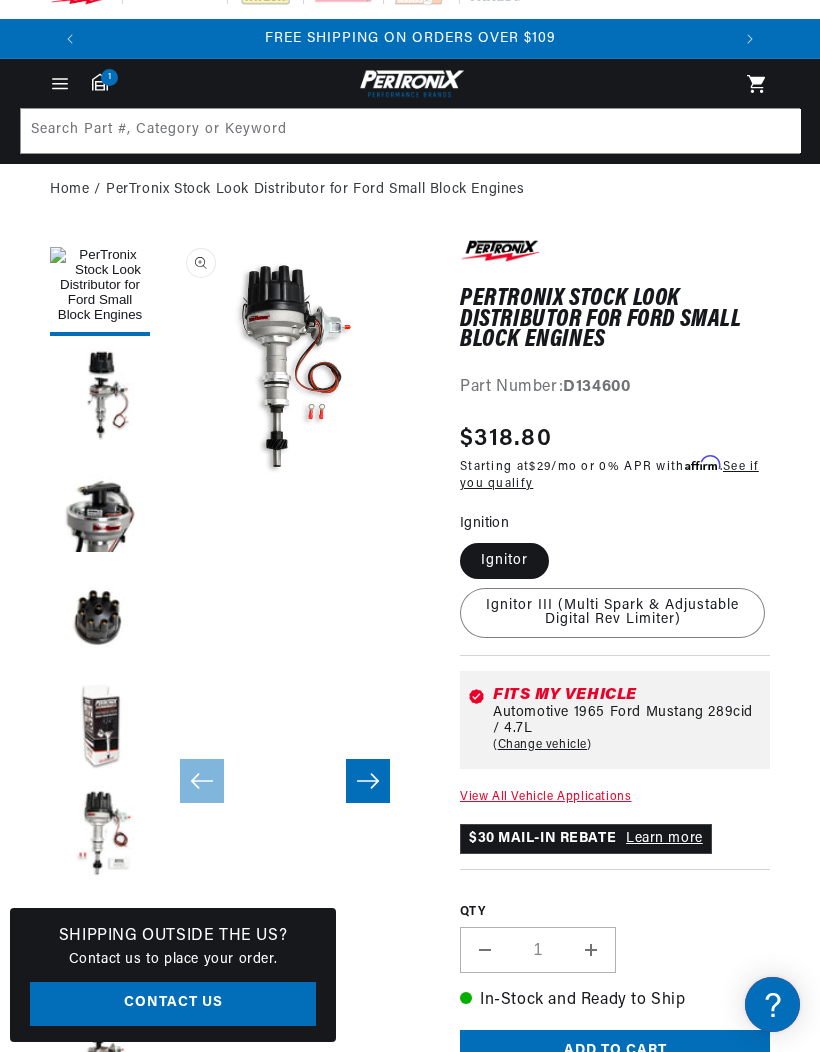 click at bounding box center [100, 396] 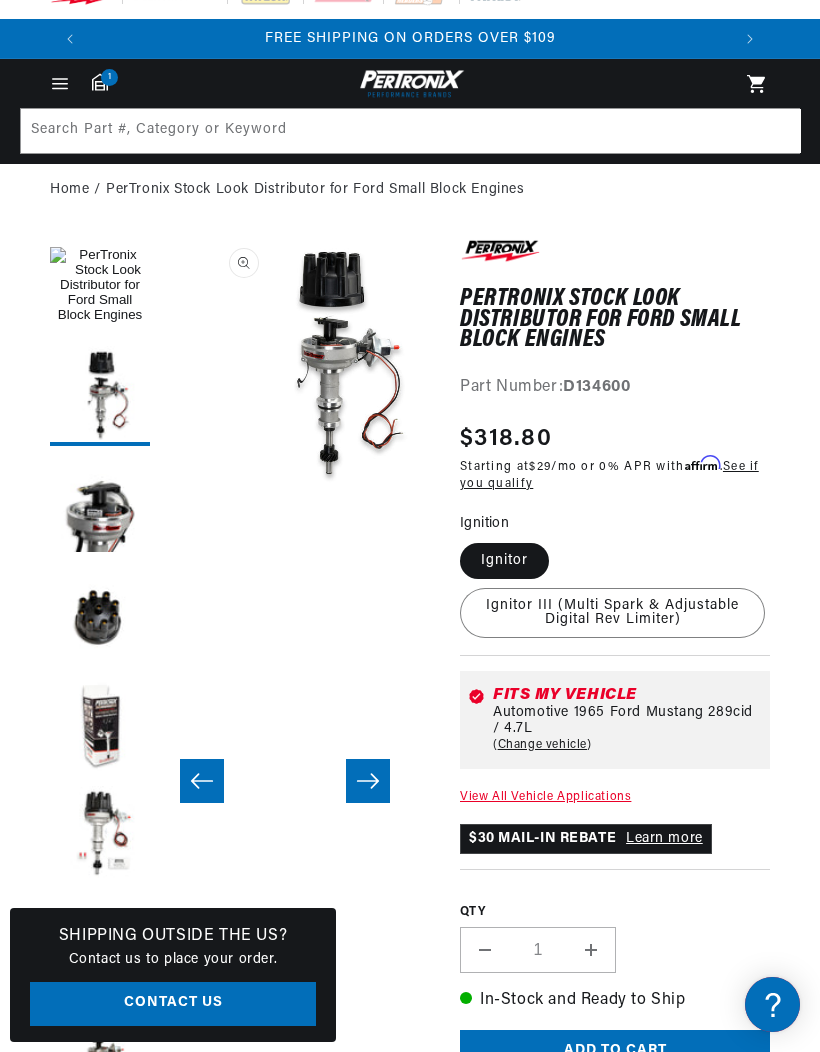 scroll, scrollTop: 0, scrollLeft: 250, axis: horizontal 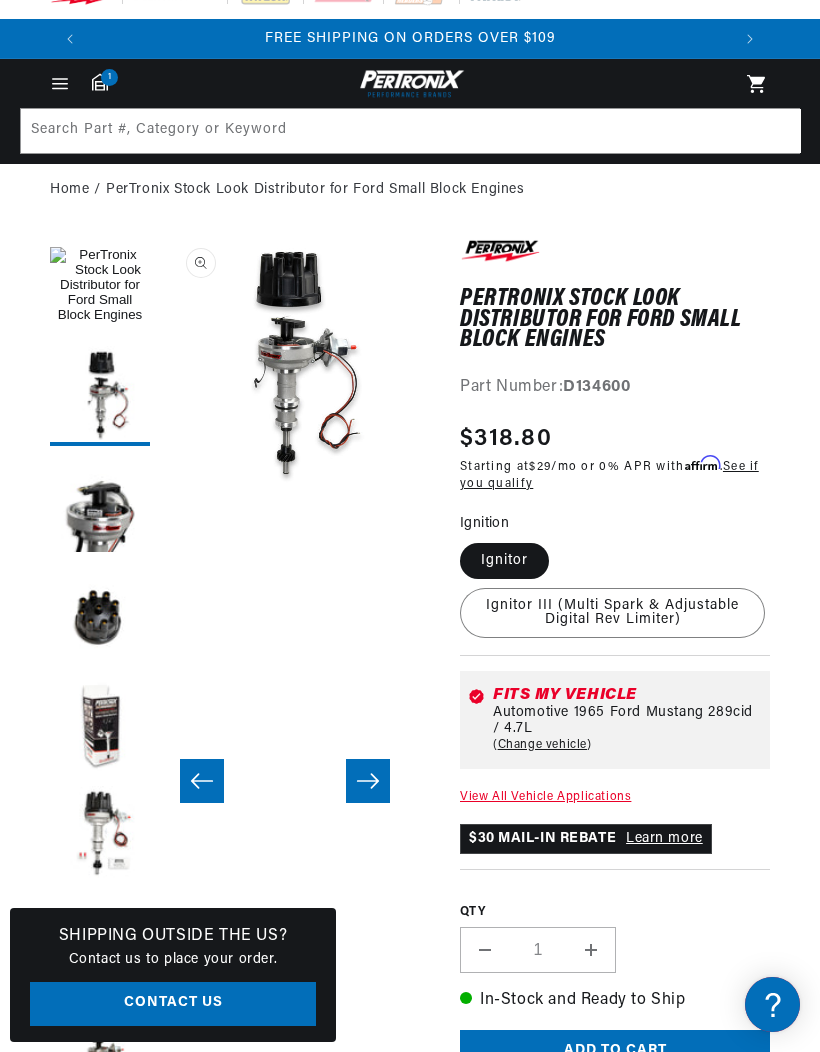 click at bounding box center (100, 506) 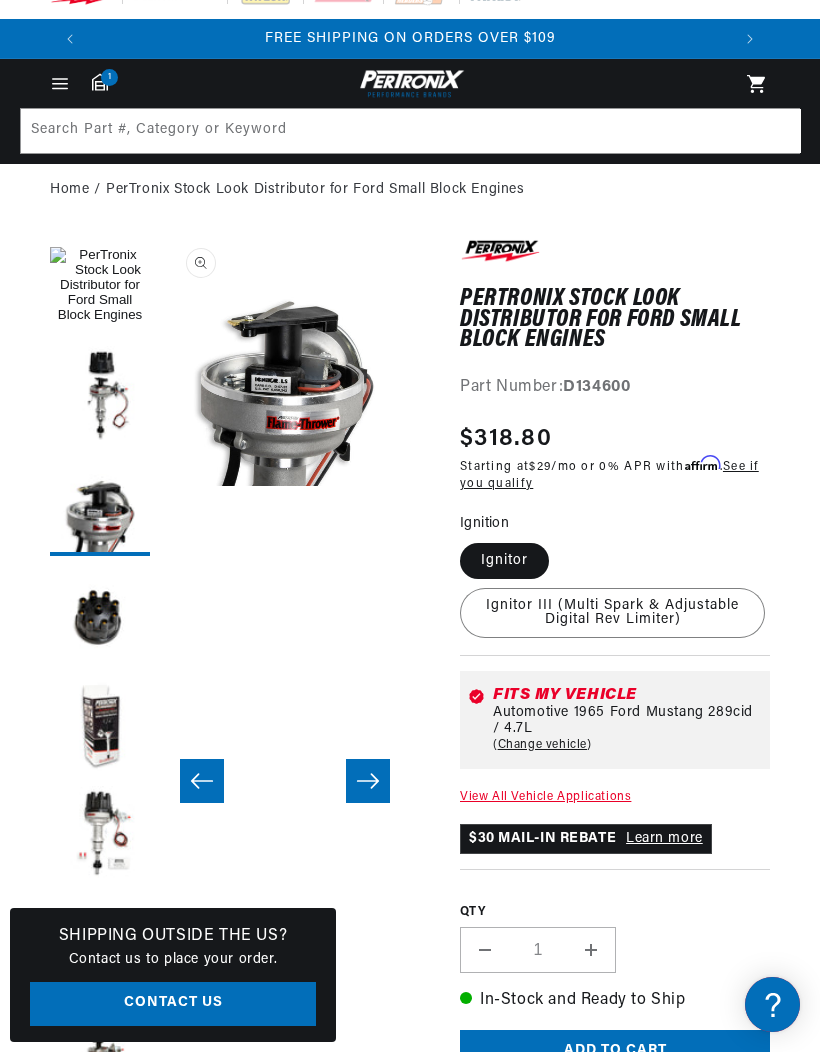 click at bounding box center (100, 836) 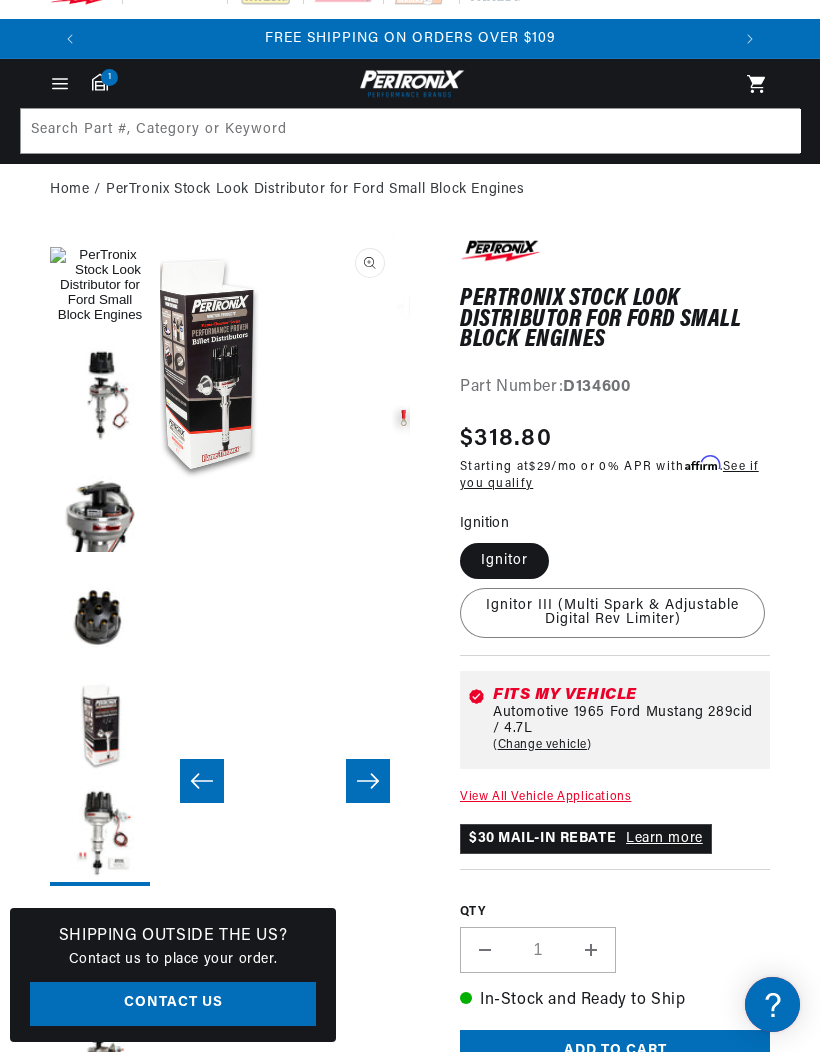 scroll, scrollTop: 0, scrollLeft: 1250, axis: horizontal 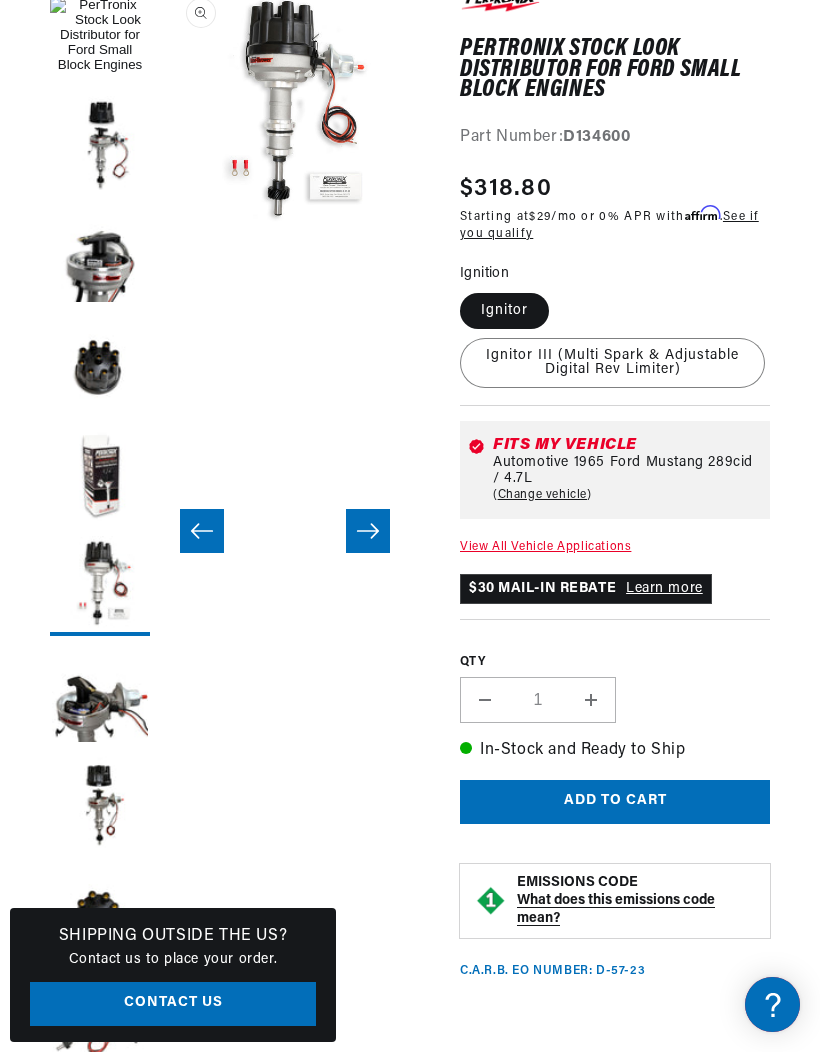 click at bounding box center (100, 696) 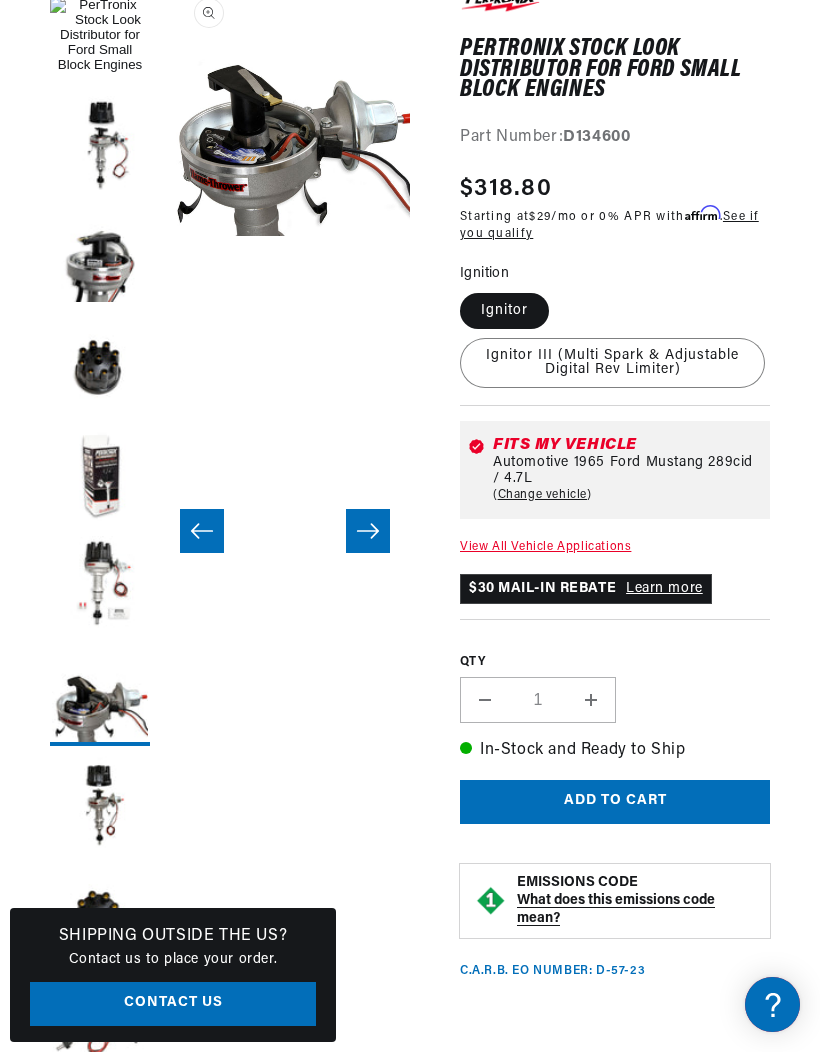scroll, scrollTop: 0, scrollLeft: 1500, axis: horizontal 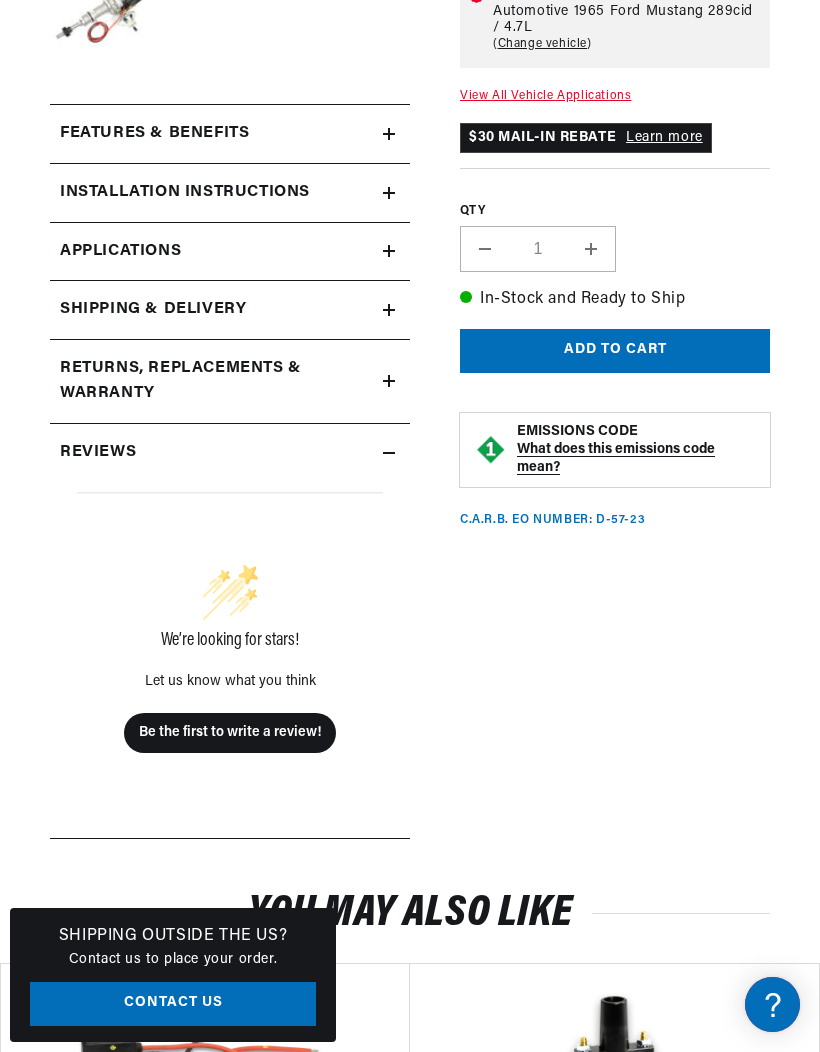 click 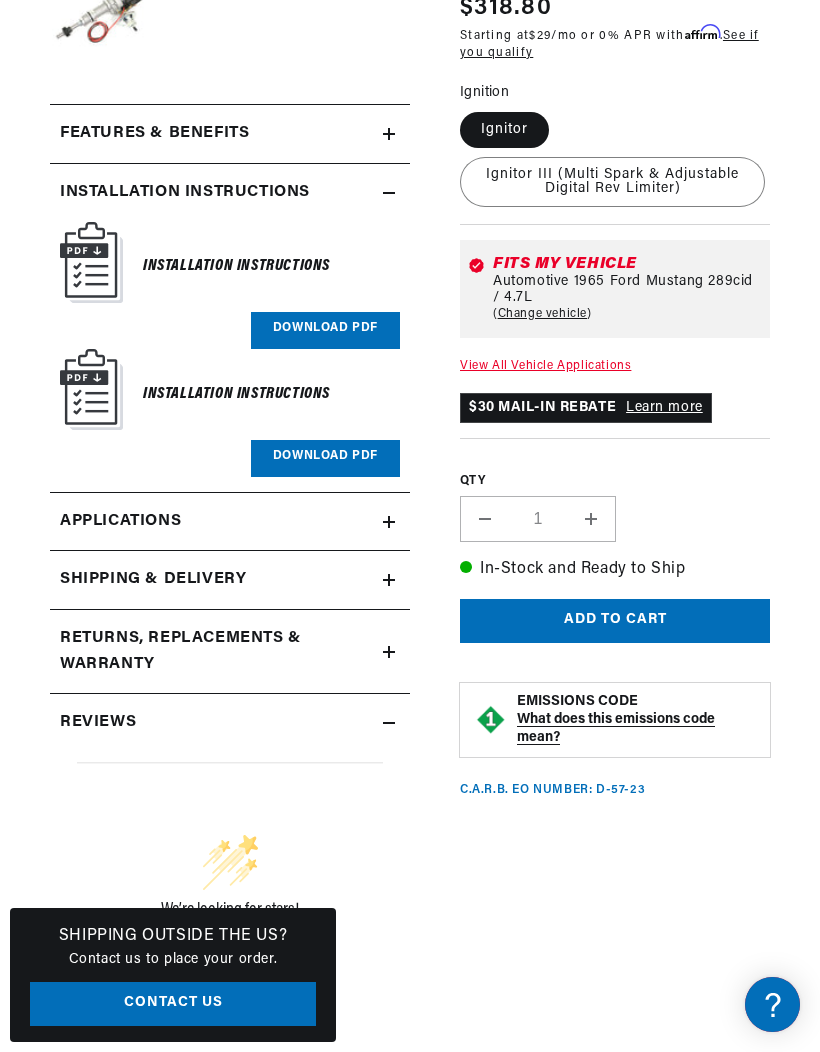 scroll, scrollTop: 0, scrollLeft: 617, axis: horizontal 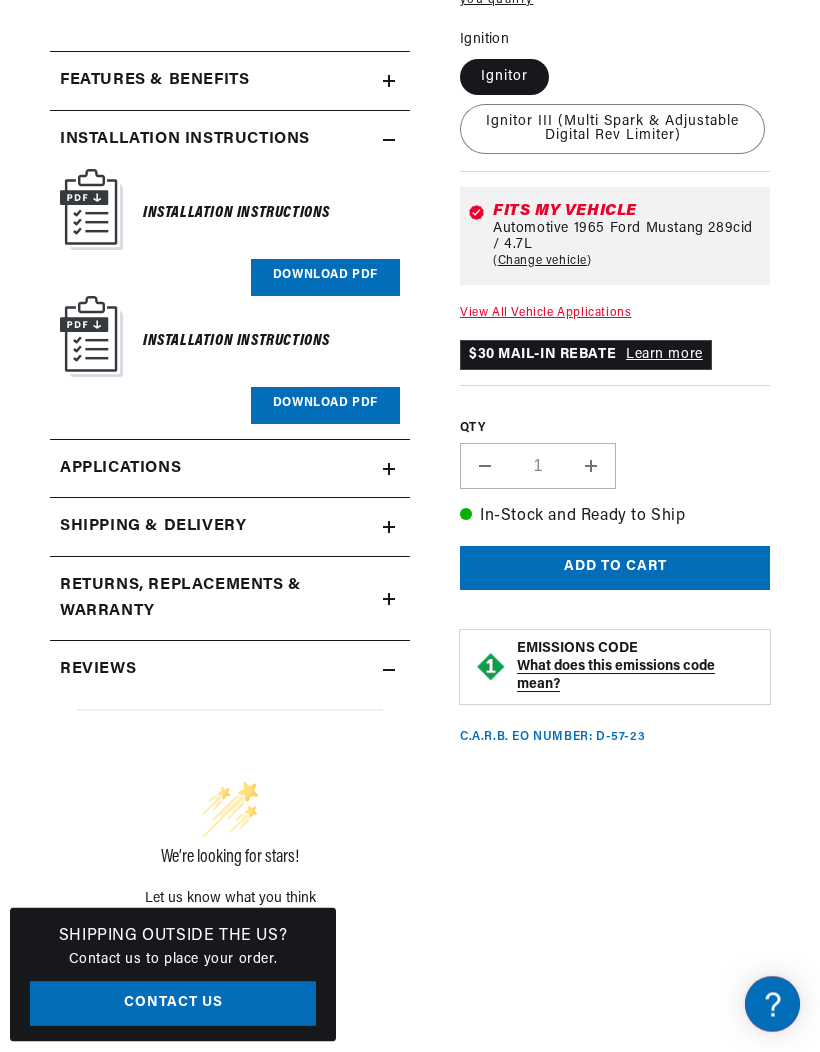 click on "Applications" at bounding box center [230, 470] 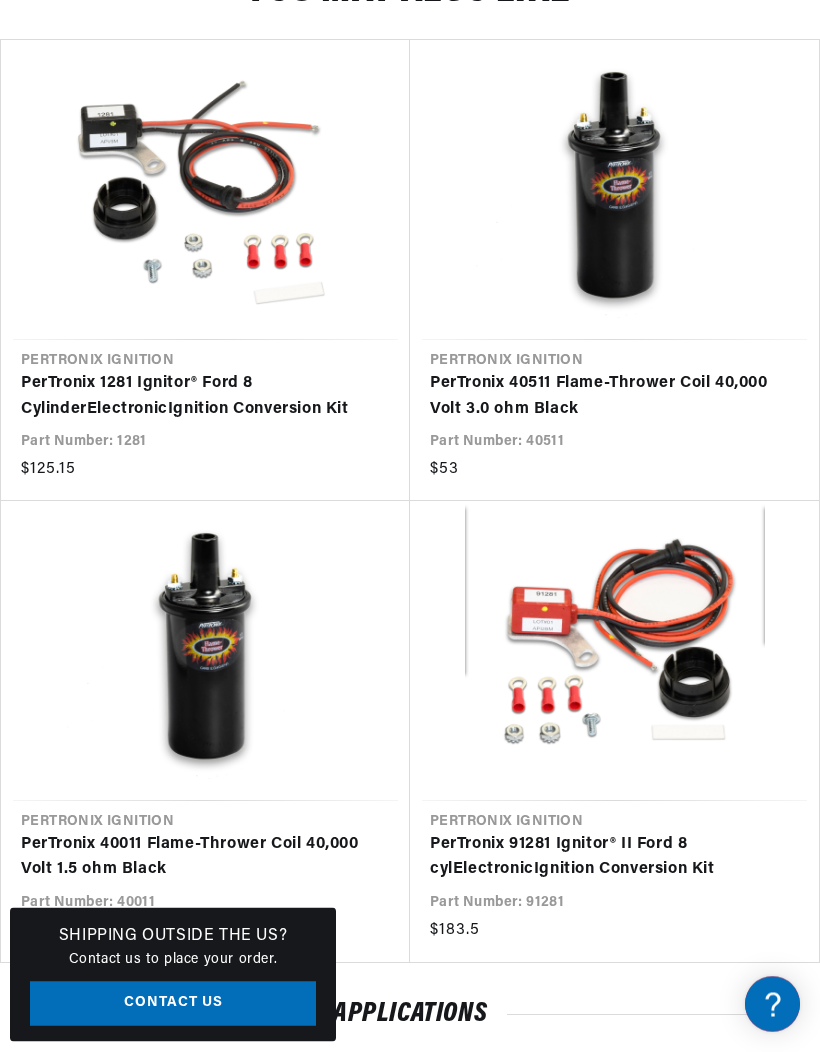 scroll, scrollTop: 3755, scrollLeft: 0, axis: vertical 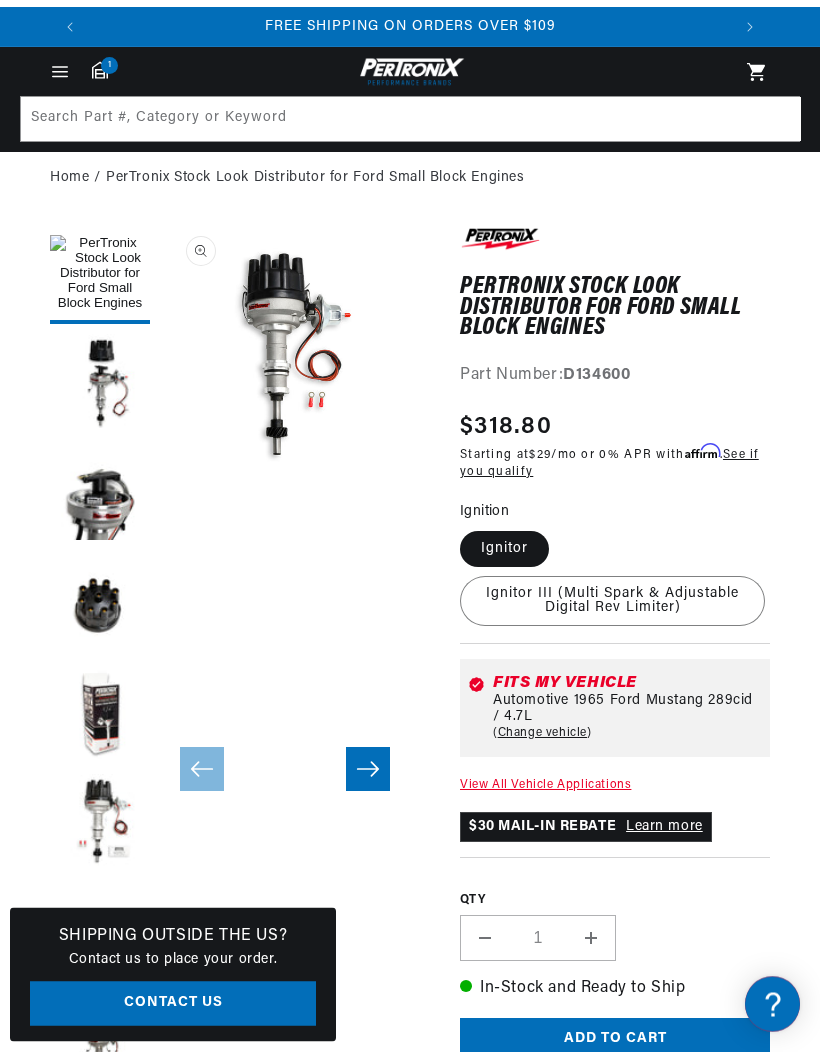 click on "Open media 1 in modal" at bounding box center [160, 475] 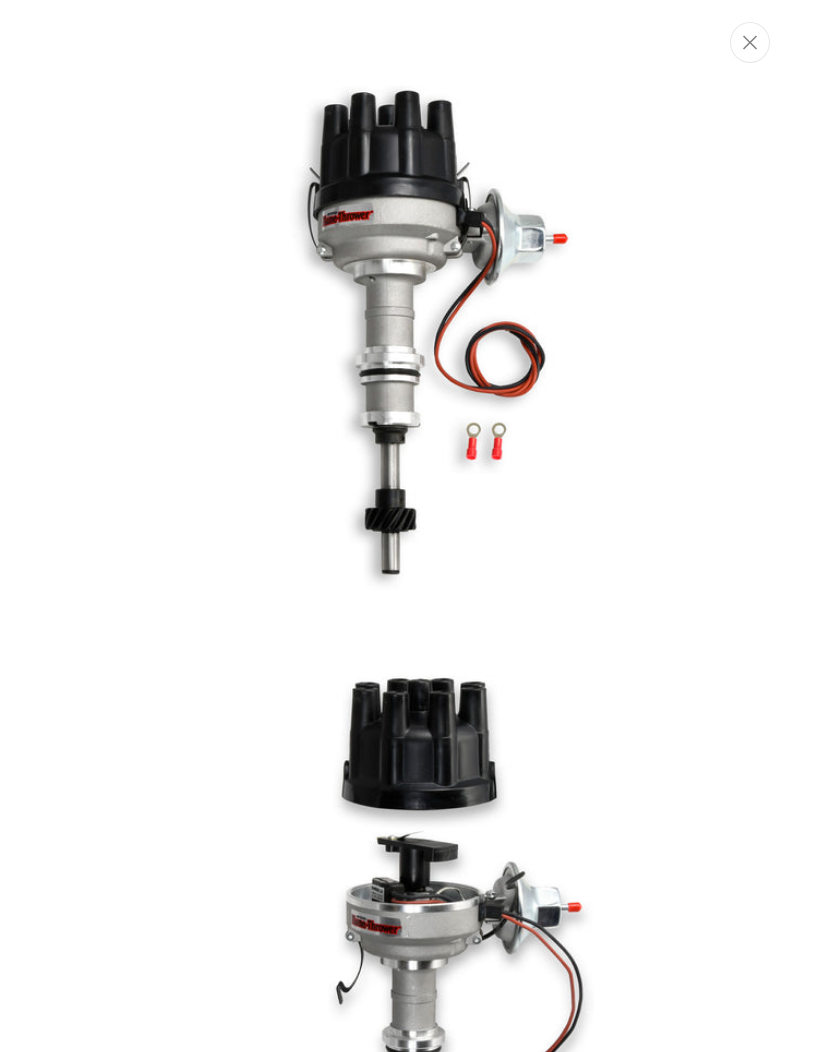 scroll, scrollTop: 0, scrollLeft: 0, axis: both 